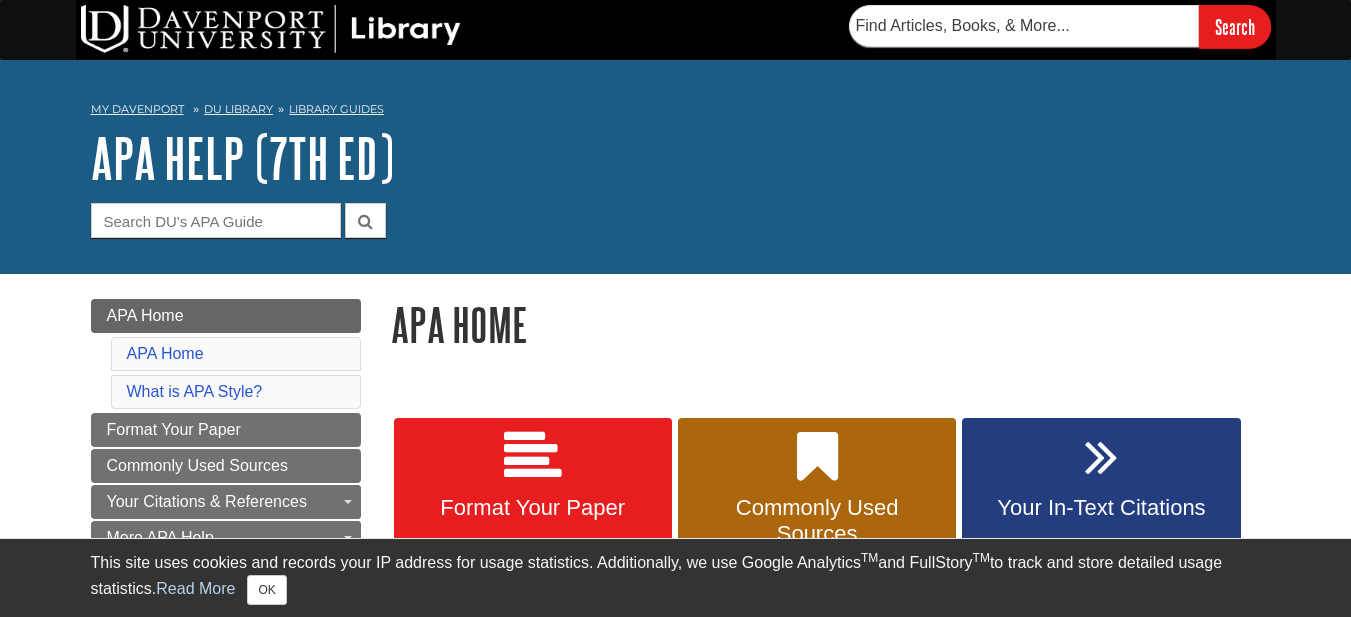 scroll, scrollTop: 400, scrollLeft: 0, axis: vertical 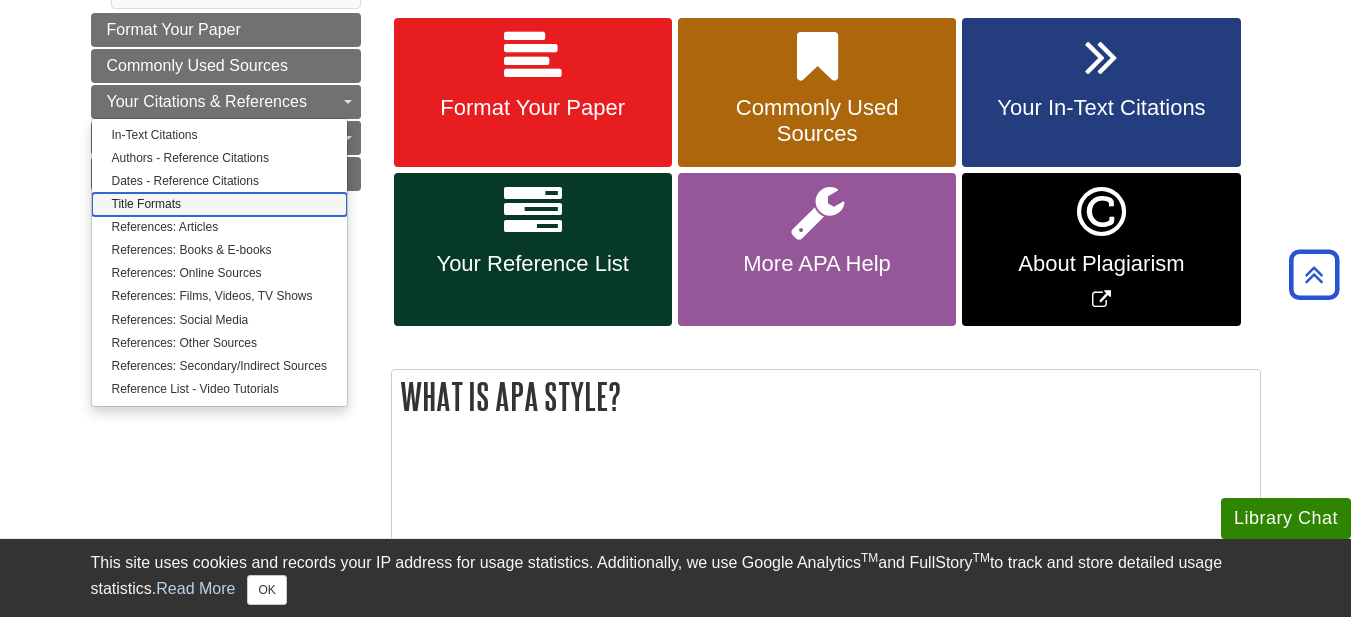 click on "Title Formats" at bounding box center (219, 204) 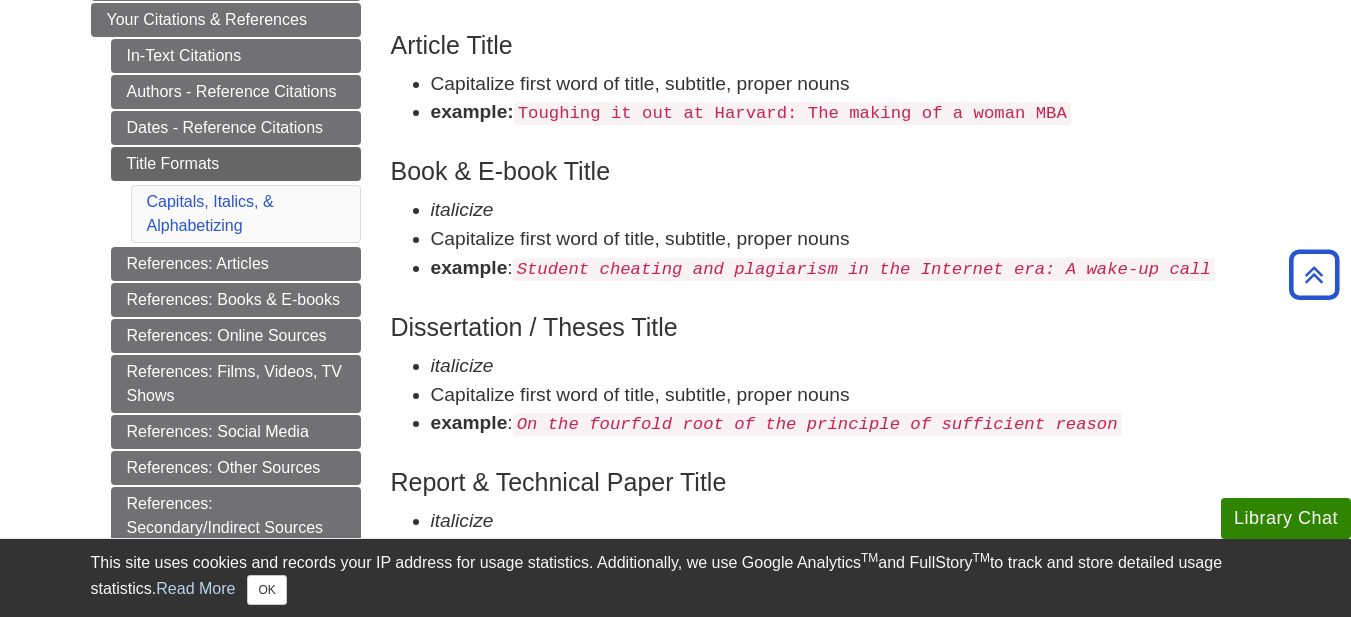 scroll, scrollTop: 400, scrollLeft: 0, axis: vertical 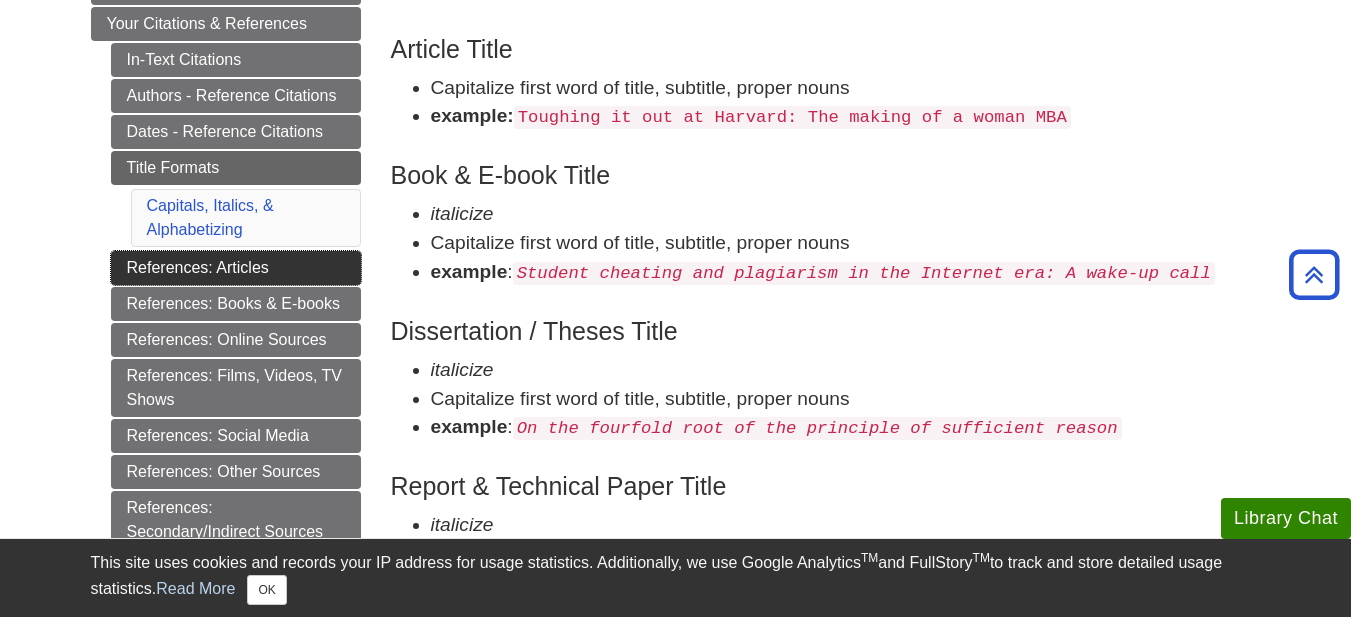 click on "References: Articles" at bounding box center (236, 268) 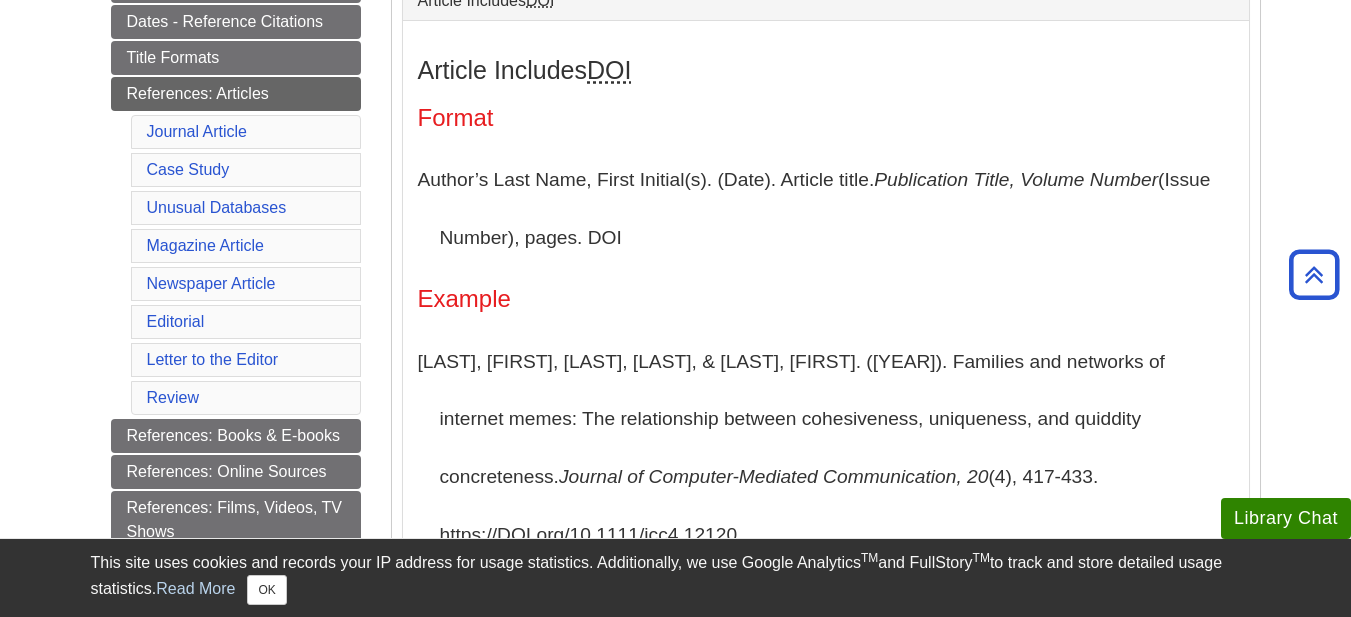 scroll, scrollTop: 500, scrollLeft: 0, axis: vertical 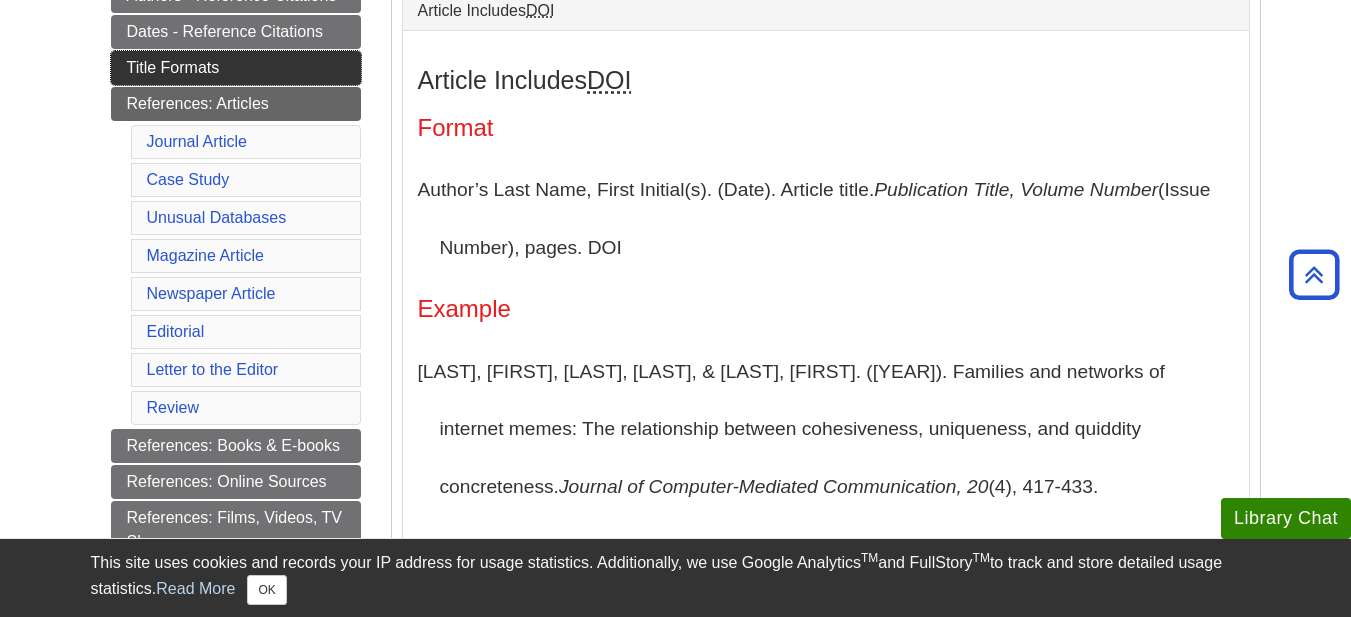 click on "Title Formats" at bounding box center (236, 68) 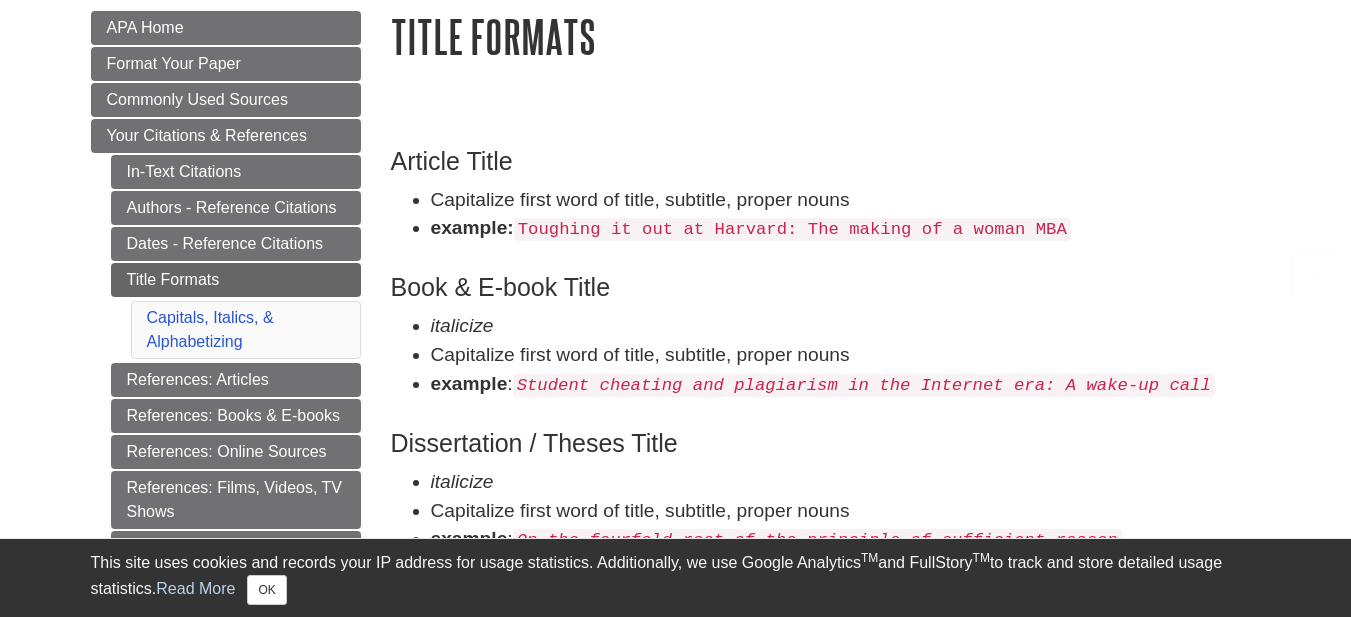 scroll, scrollTop: 300, scrollLeft: 0, axis: vertical 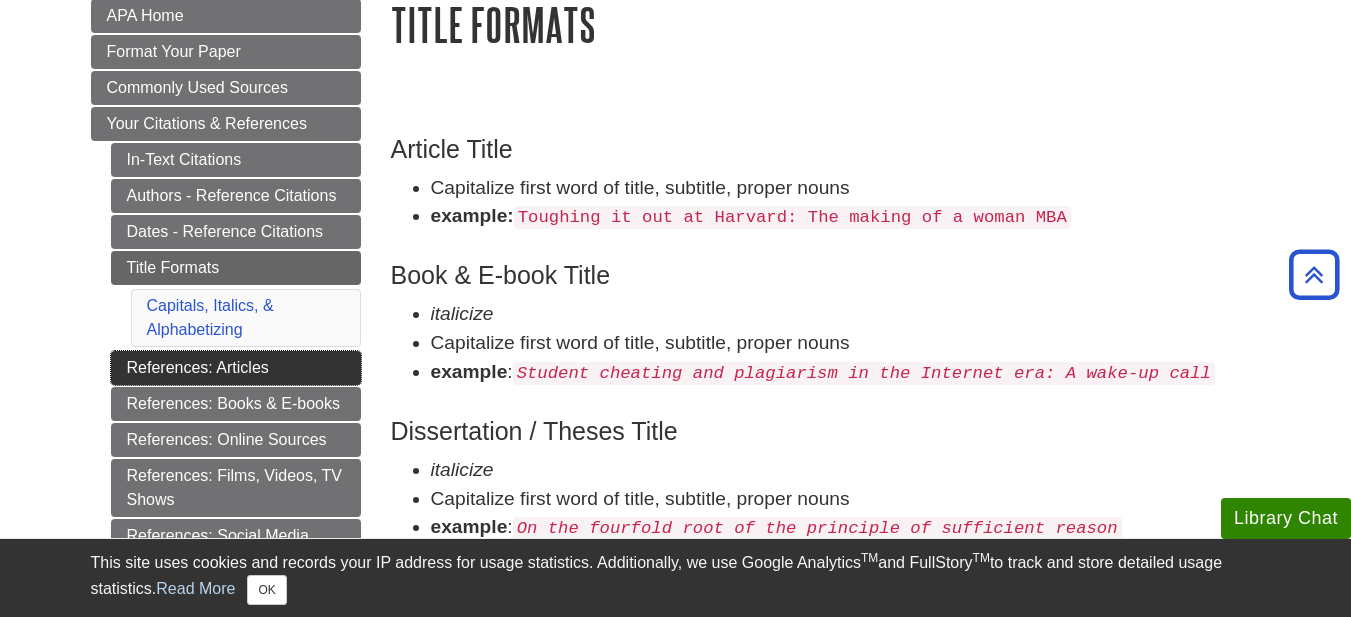 click on "References: Articles" at bounding box center (236, 368) 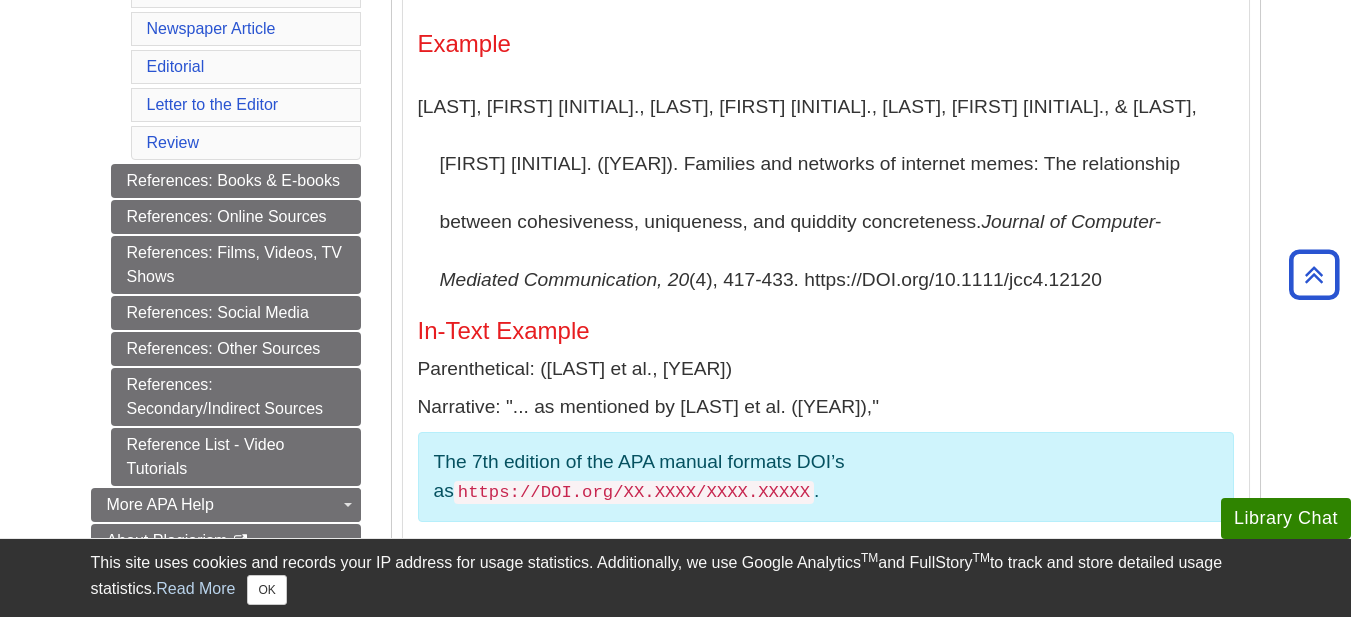 scroll, scrollTop: 800, scrollLeft: 0, axis: vertical 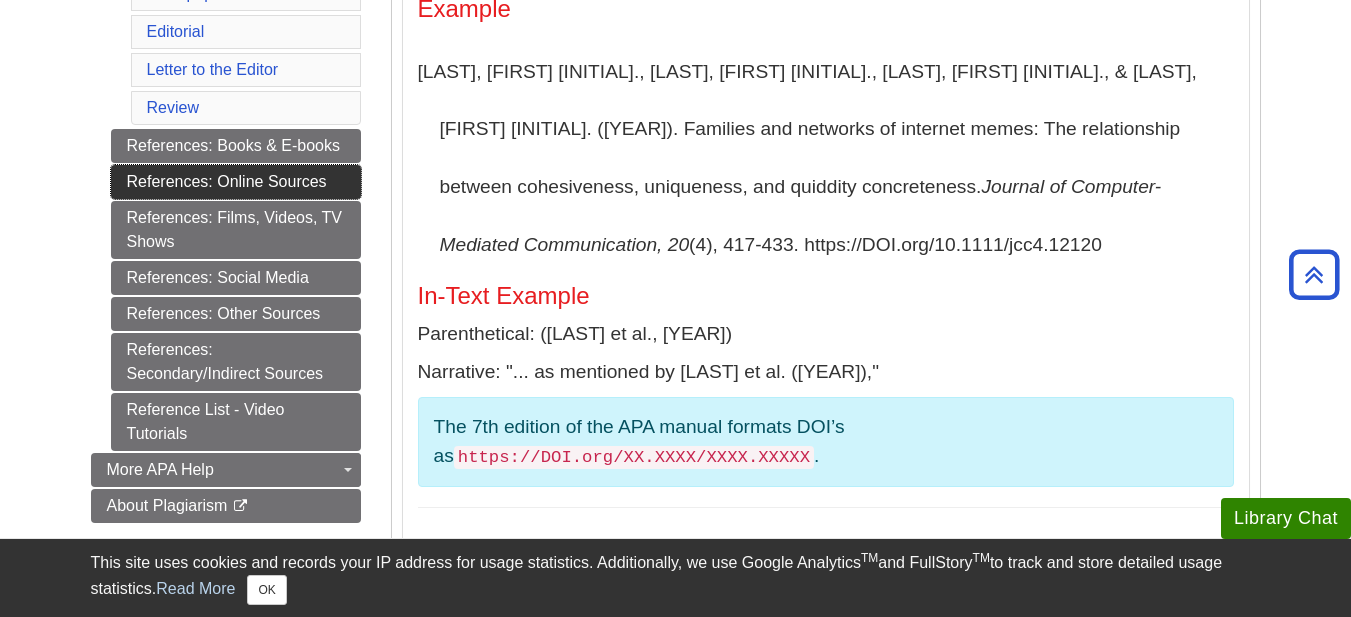click on "References: Online Sources" at bounding box center [236, 182] 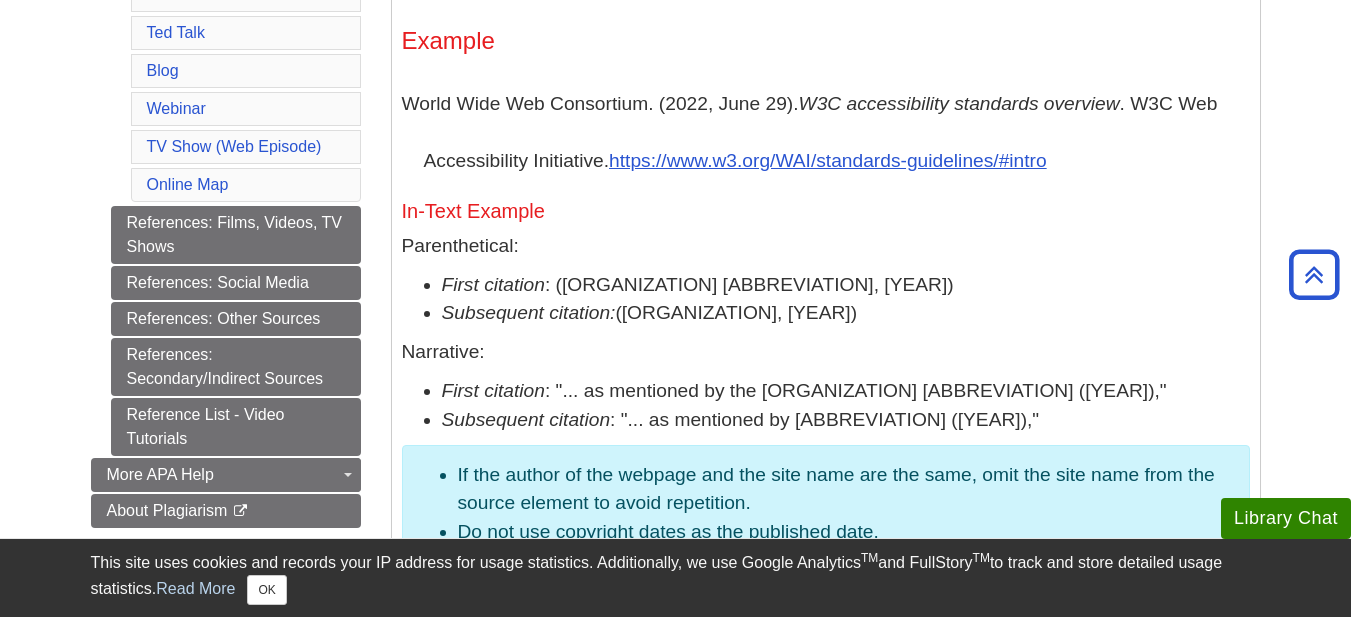 scroll, scrollTop: 1300, scrollLeft: 0, axis: vertical 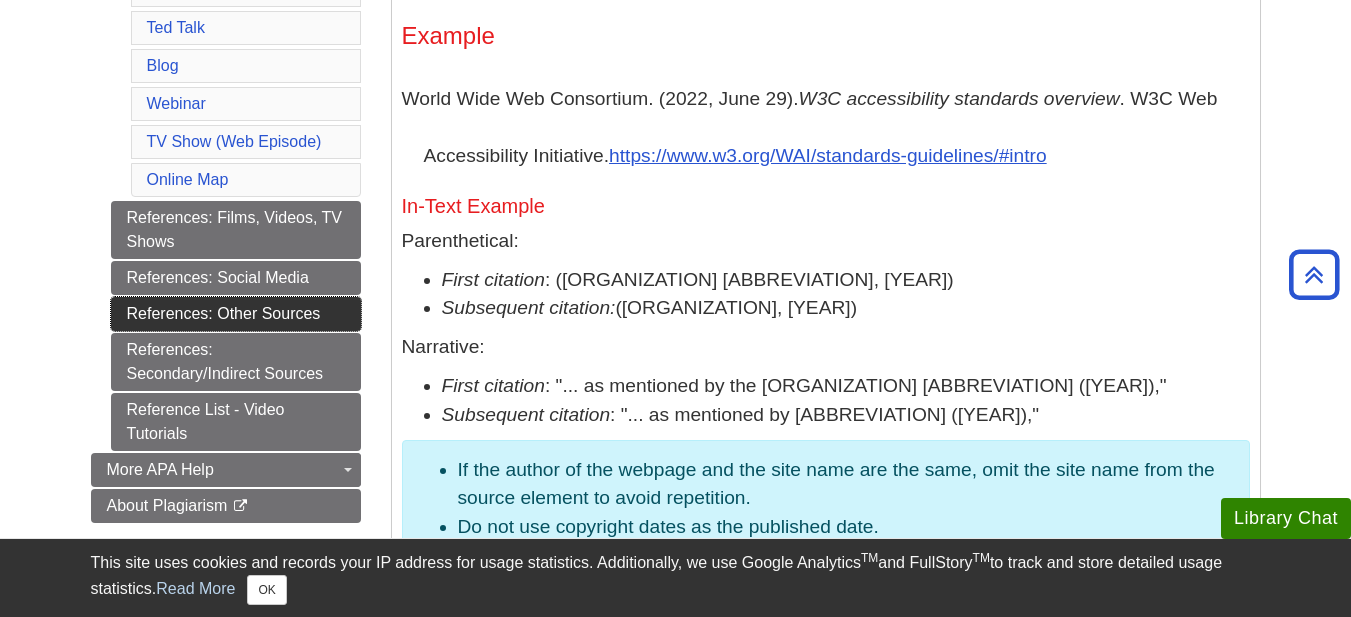 click on "References: Other Sources" at bounding box center (236, 314) 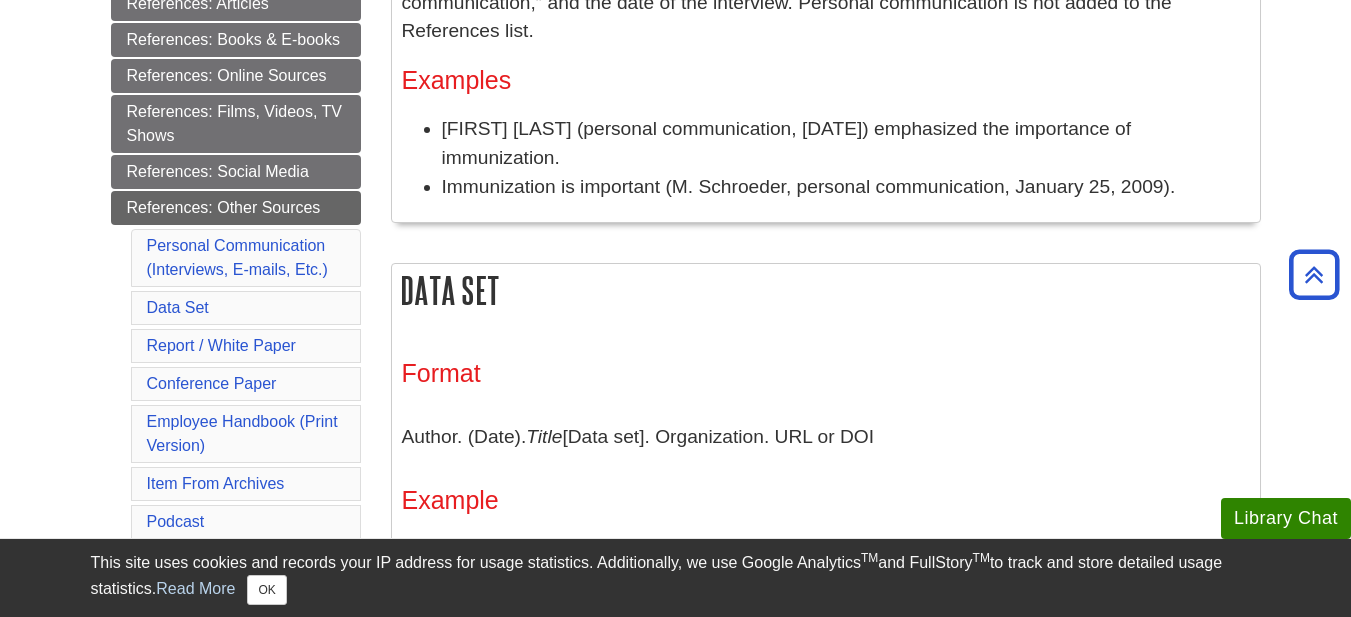scroll, scrollTop: 500, scrollLeft: 0, axis: vertical 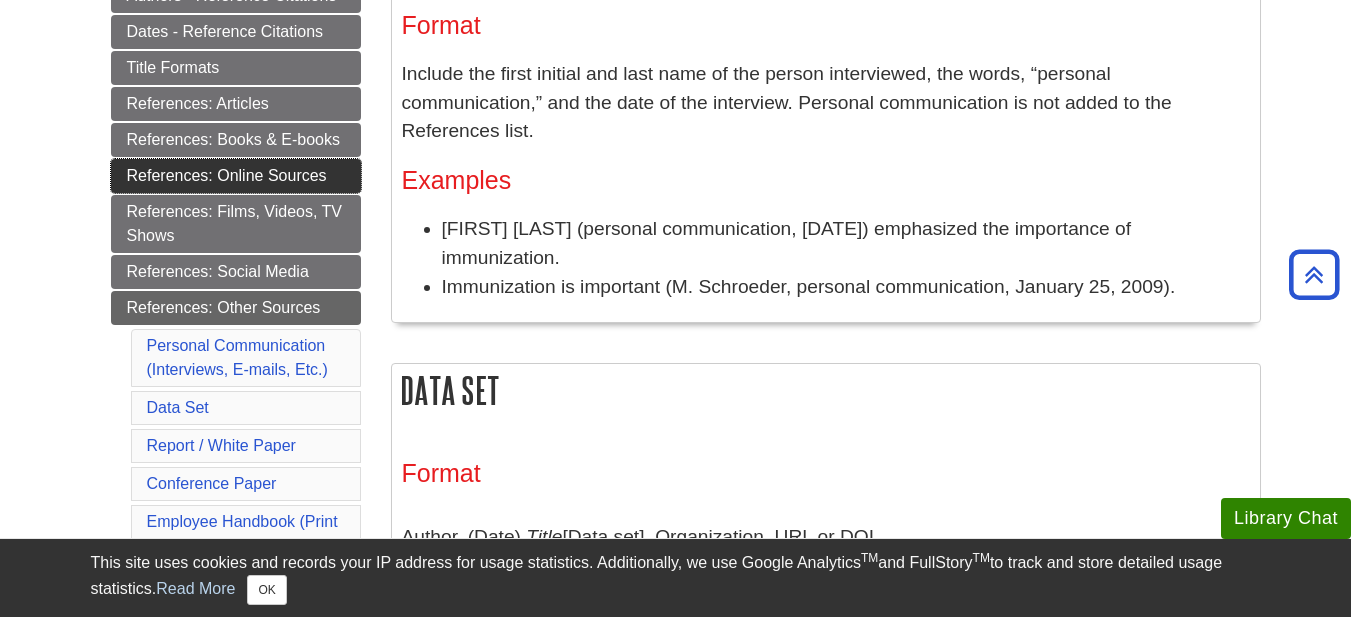click on "References: Online Sources" at bounding box center [236, 176] 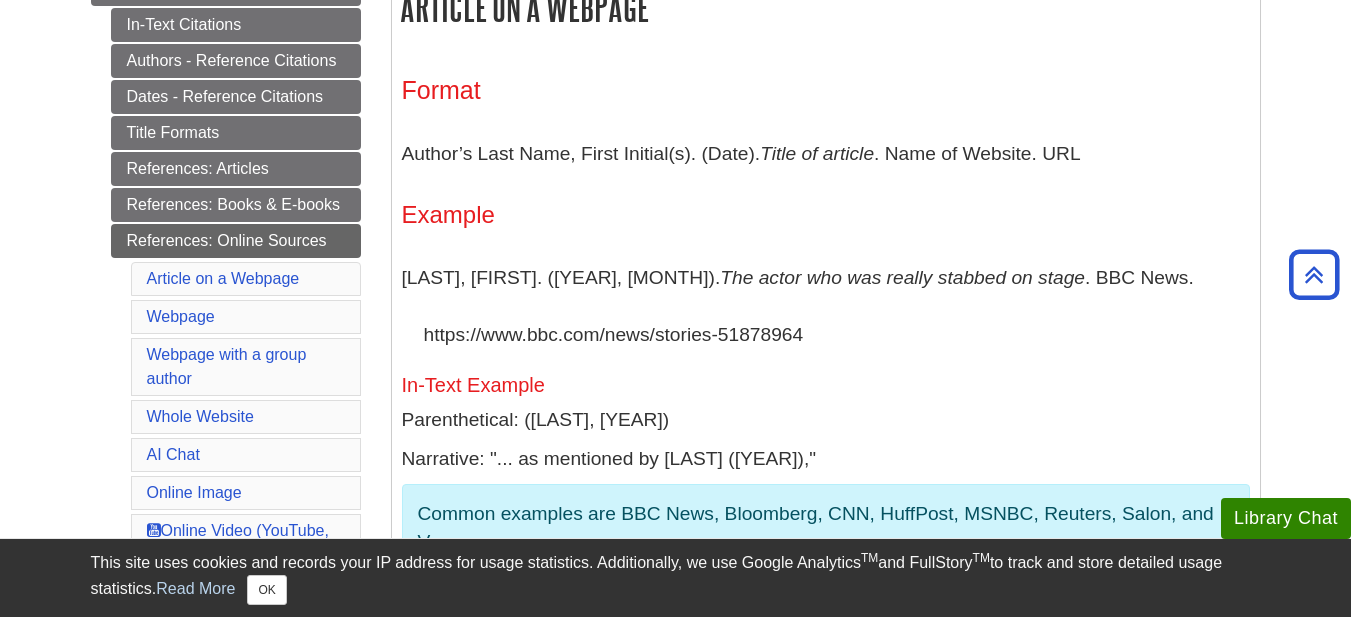 scroll, scrollTop: 400, scrollLeft: 0, axis: vertical 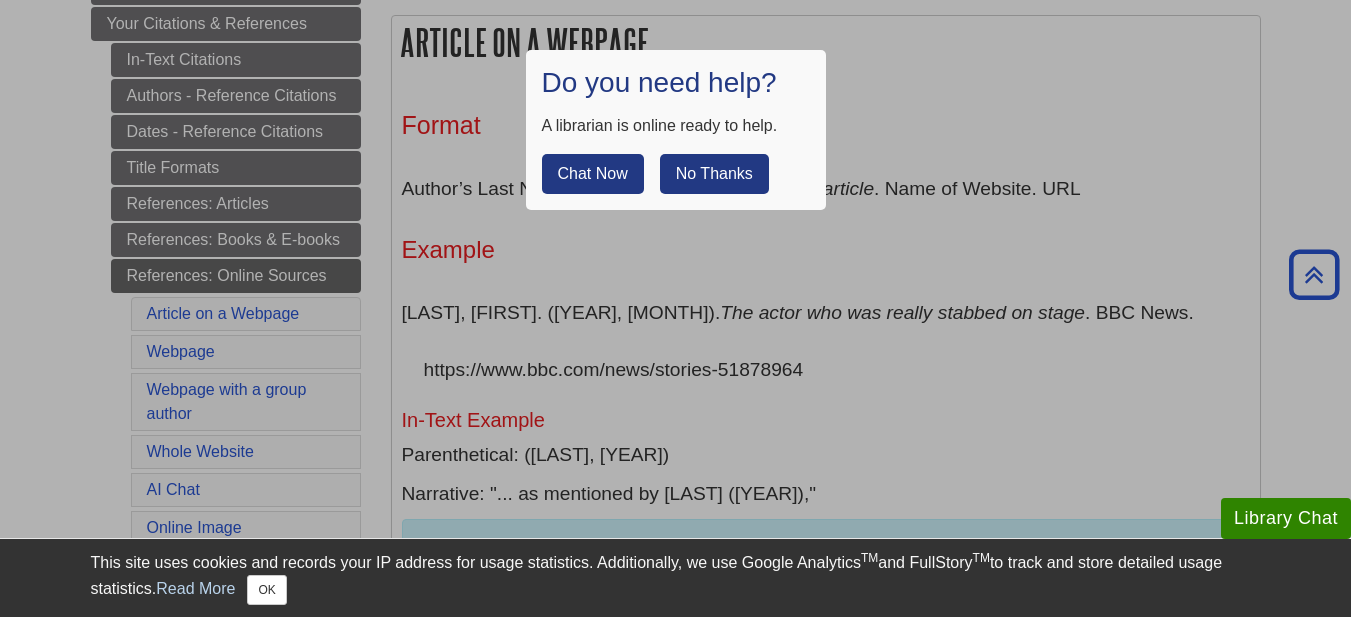 click on "No Thanks" at bounding box center [714, 174] 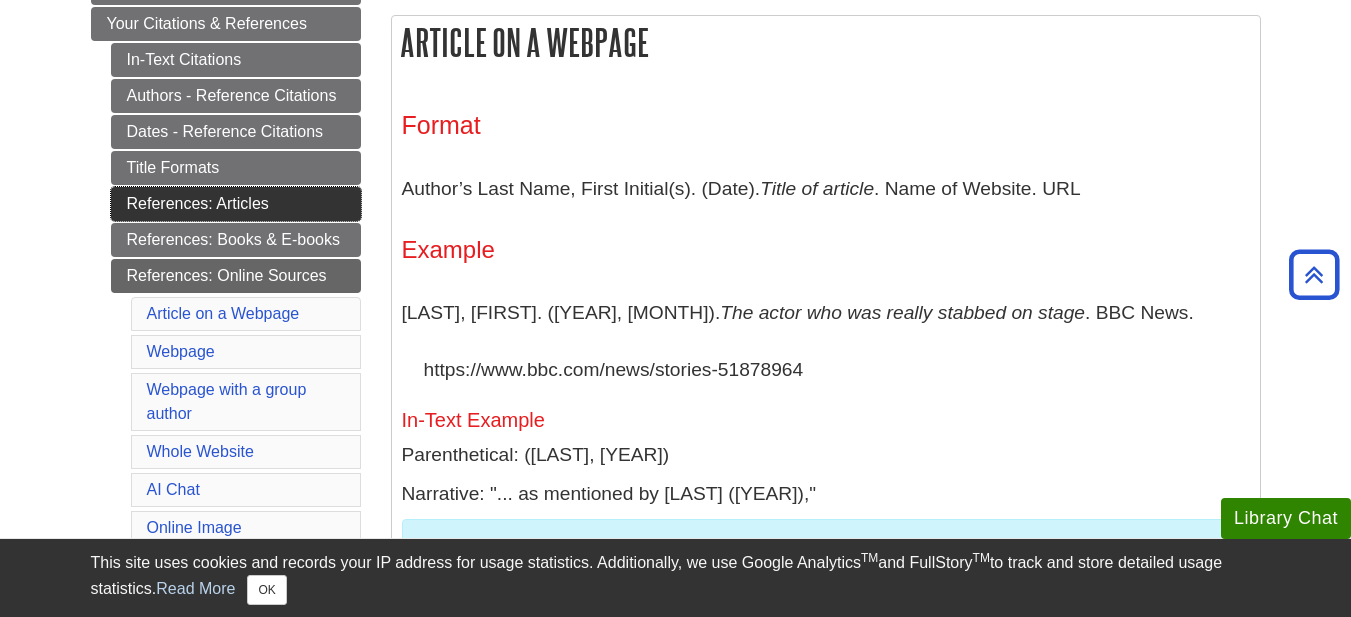 click on "References: Articles" at bounding box center (236, 204) 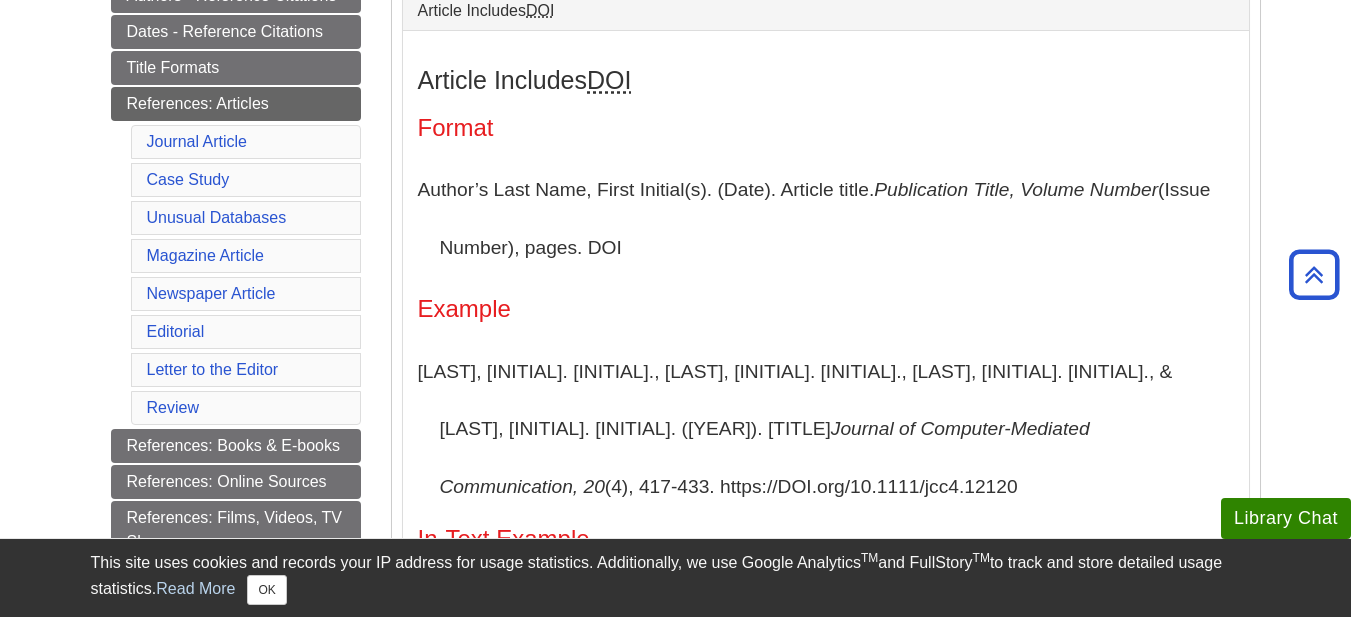 scroll, scrollTop: 600, scrollLeft: 0, axis: vertical 